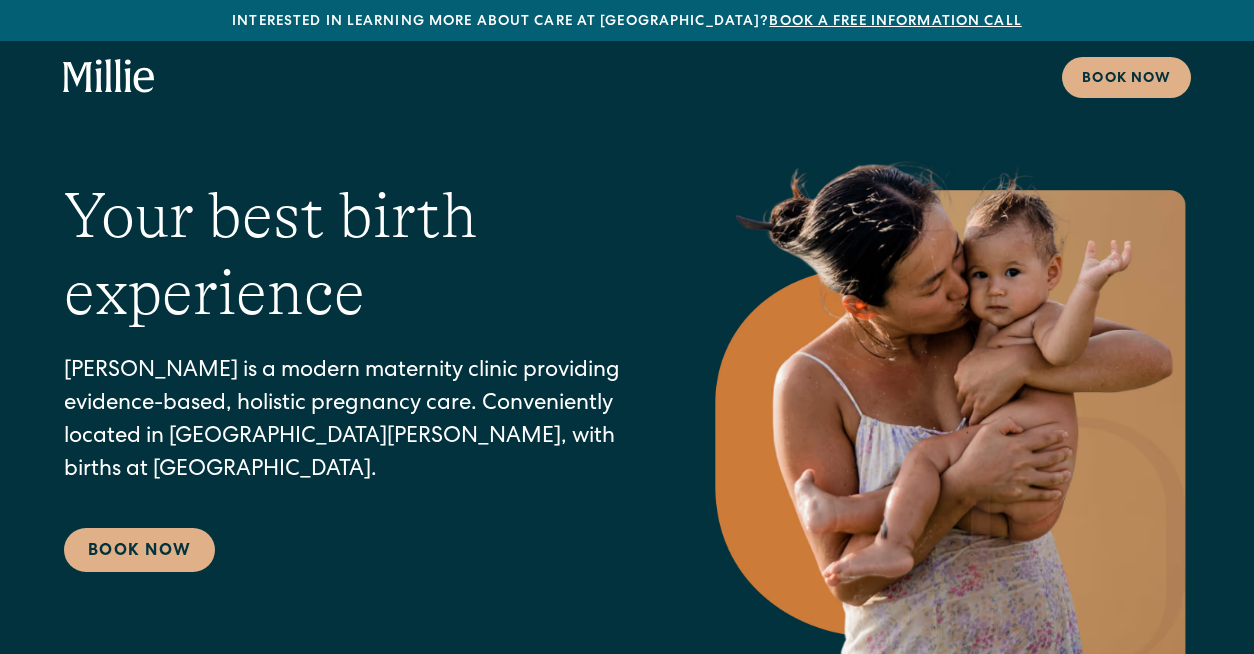 scroll, scrollTop: 0, scrollLeft: 0, axis: both 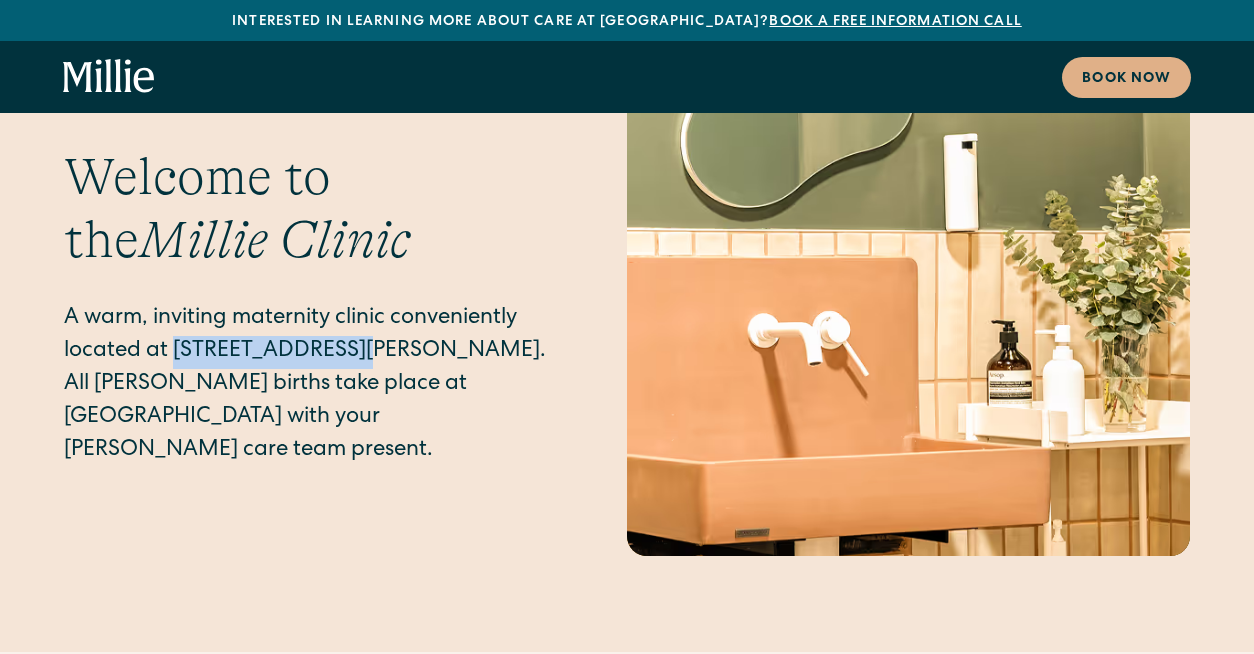 drag, startPoint x: 176, startPoint y: 227, endPoint x: 357, endPoint y: 222, distance: 181.06905 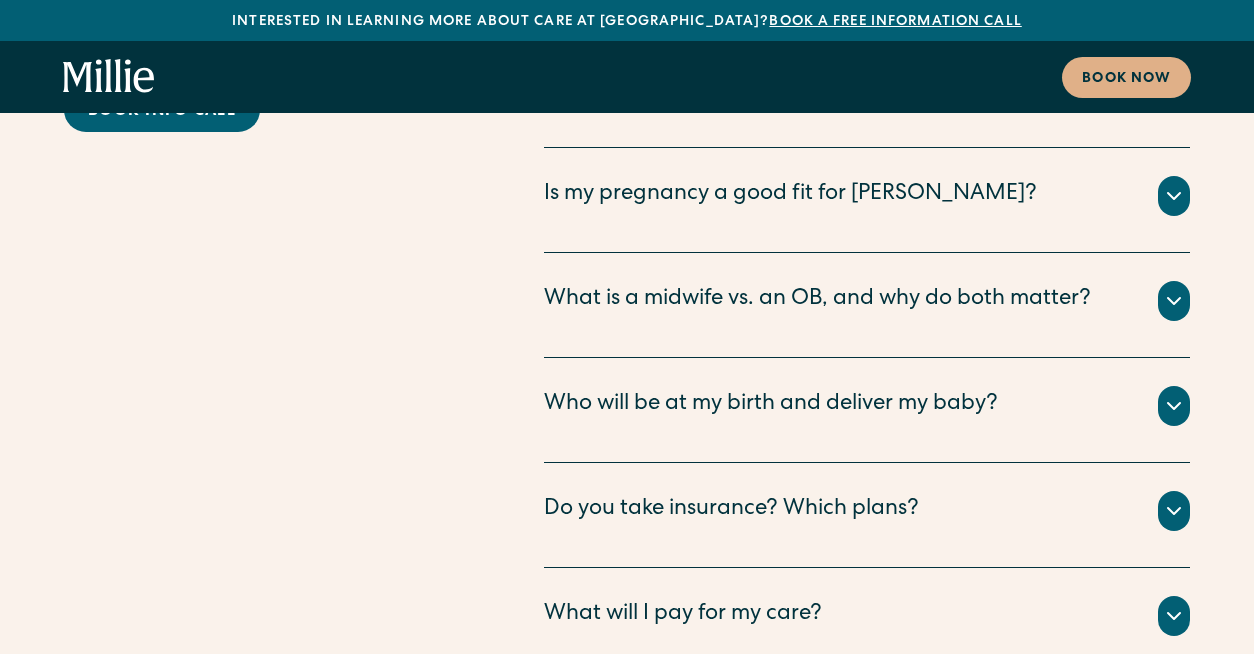 scroll, scrollTop: 10085, scrollLeft: 0, axis: vertical 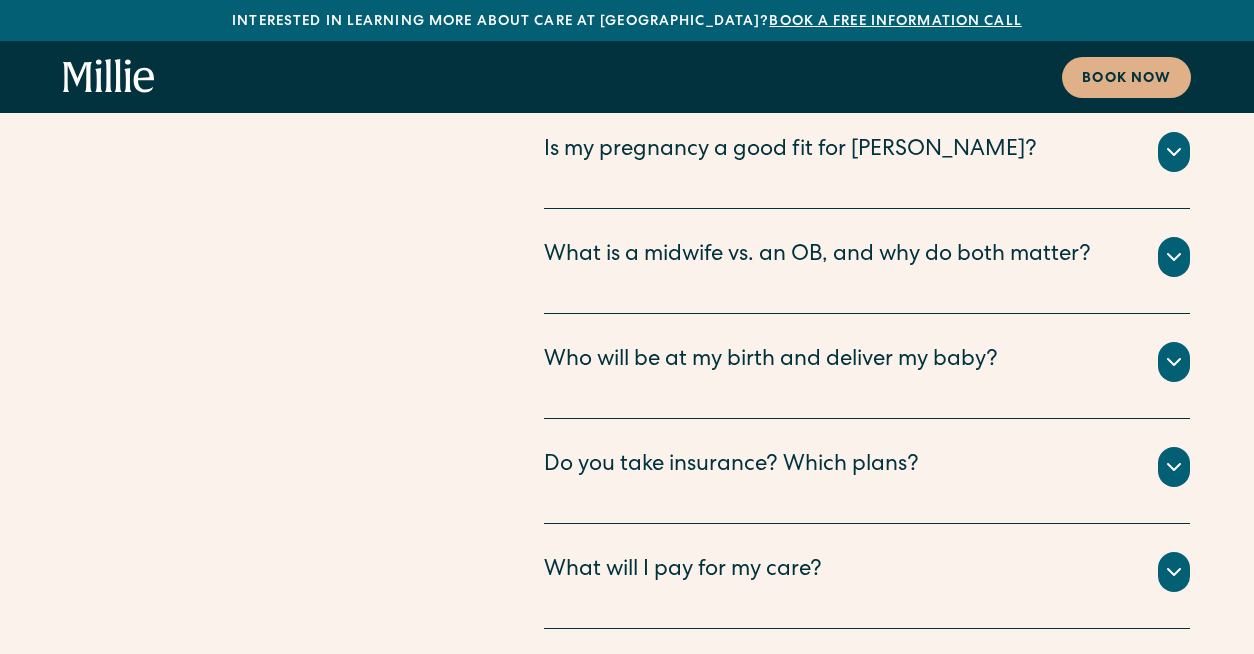 click on "Do you take insurance? Which plans?" at bounding box center (731, 466) 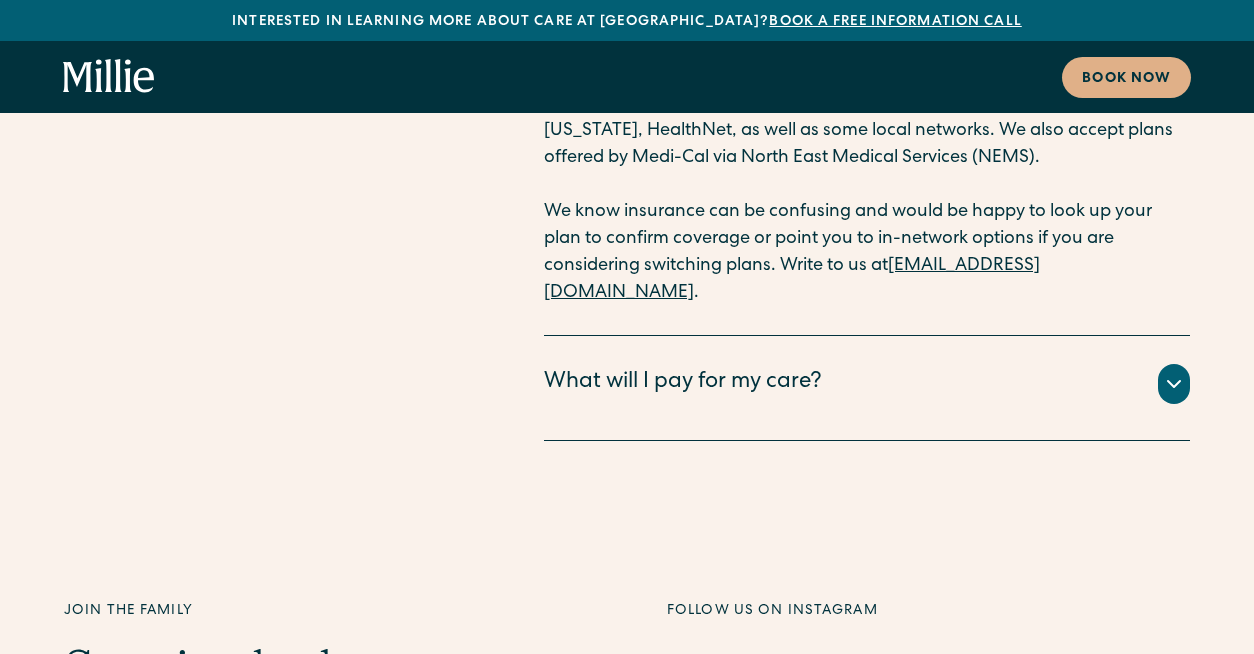 scroll, scrollTop: 10575, scrollLeft: 0, axis: vertical 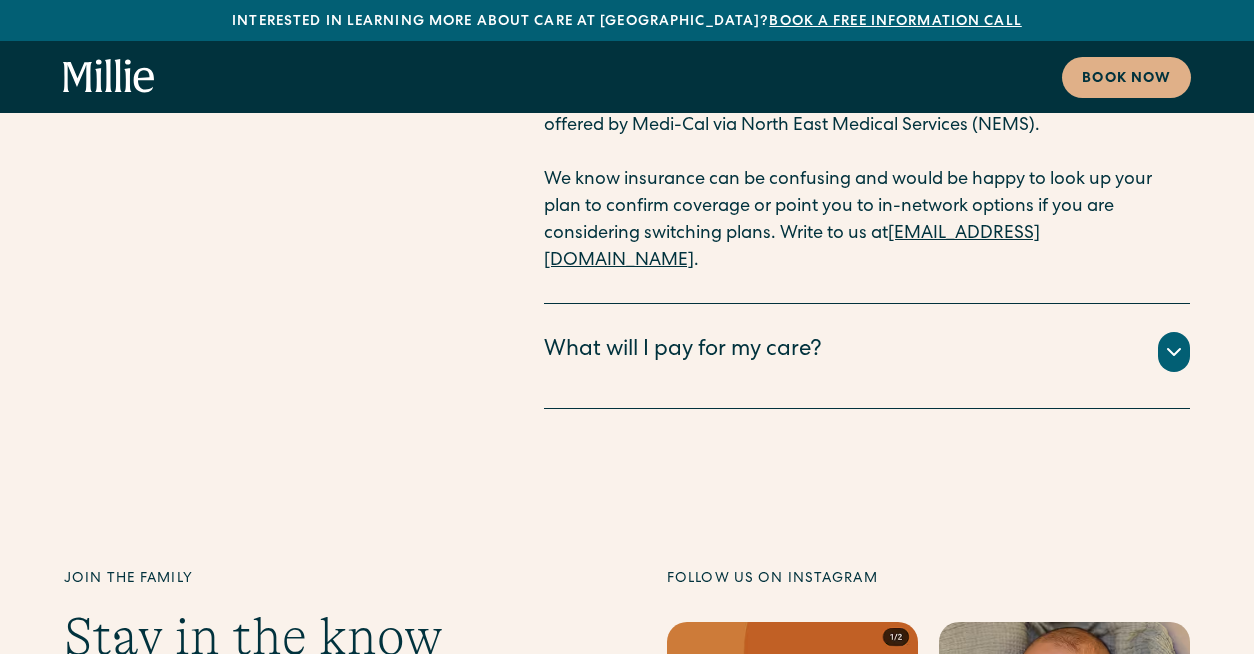 click on "What will I pay for my care?" at bounding box center (683, 351) 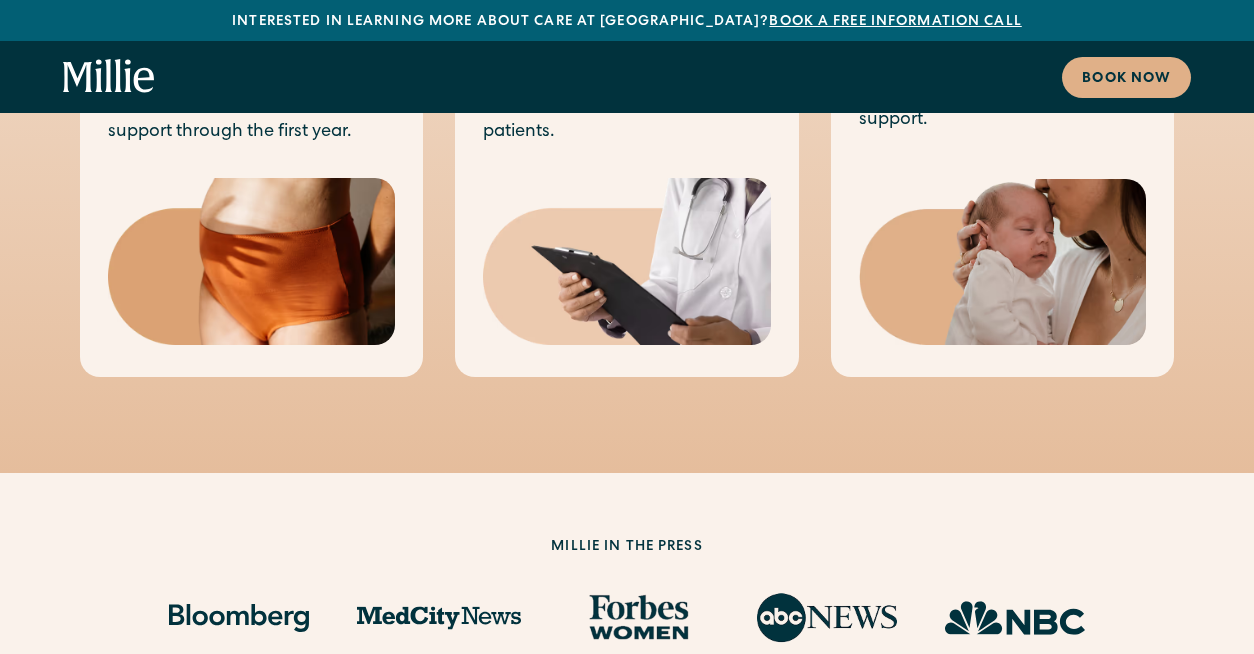 scroll, scrollTop: 2372, scrollLeft: 0, axis: vertical 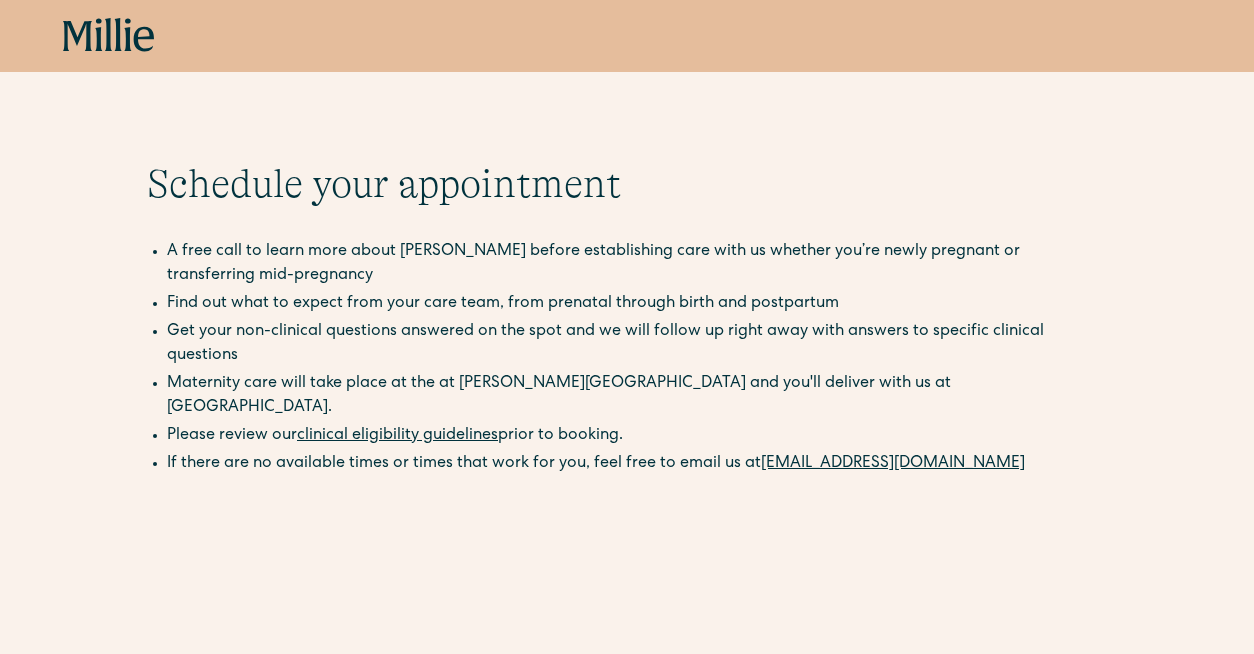 click 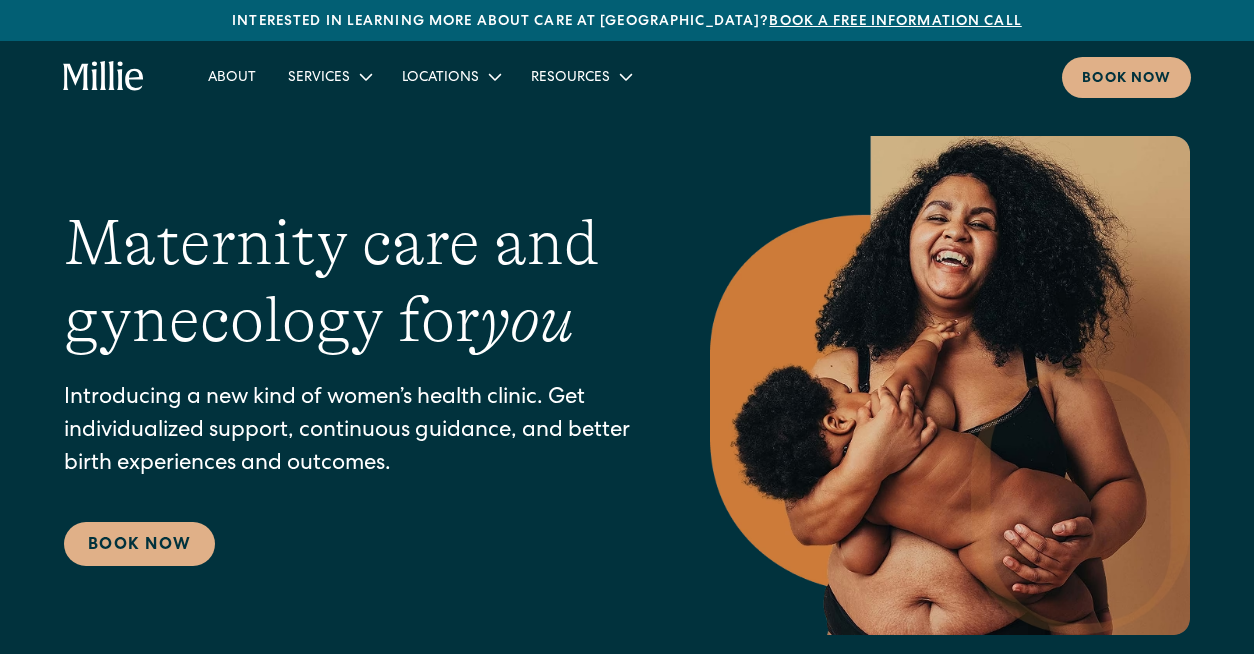 scroll, scrollTop: 0, scrollLeft: 0, axis: both 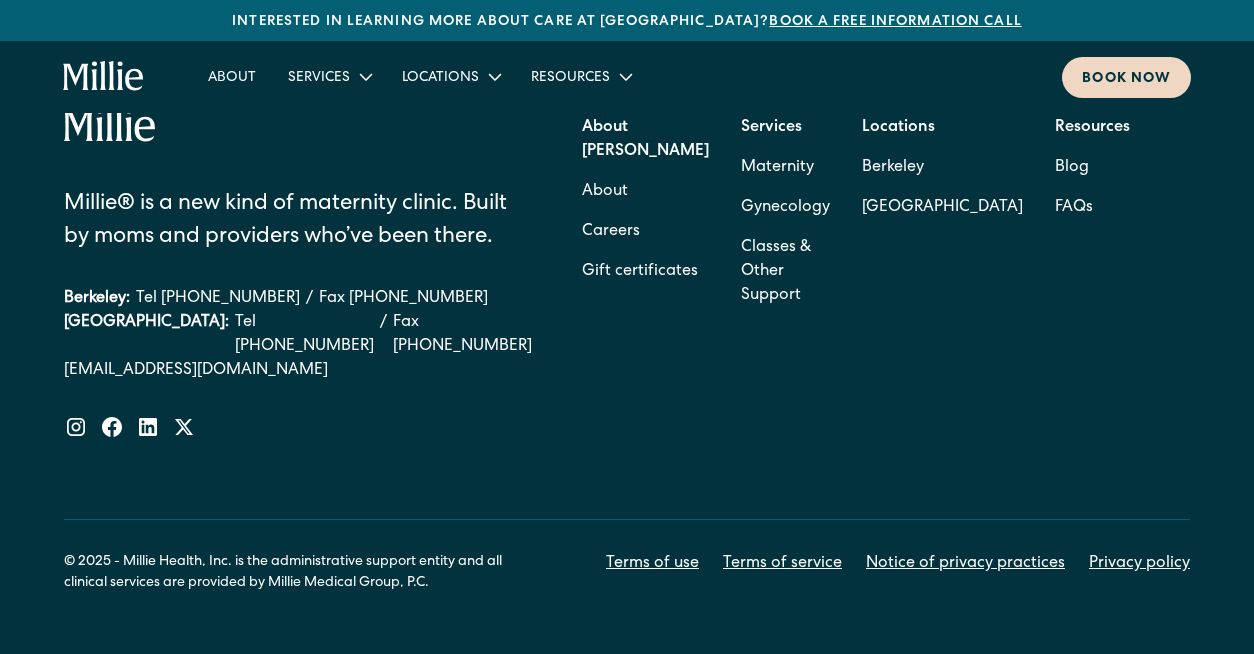 click on "Book now" at bounding box center [1126, 79] 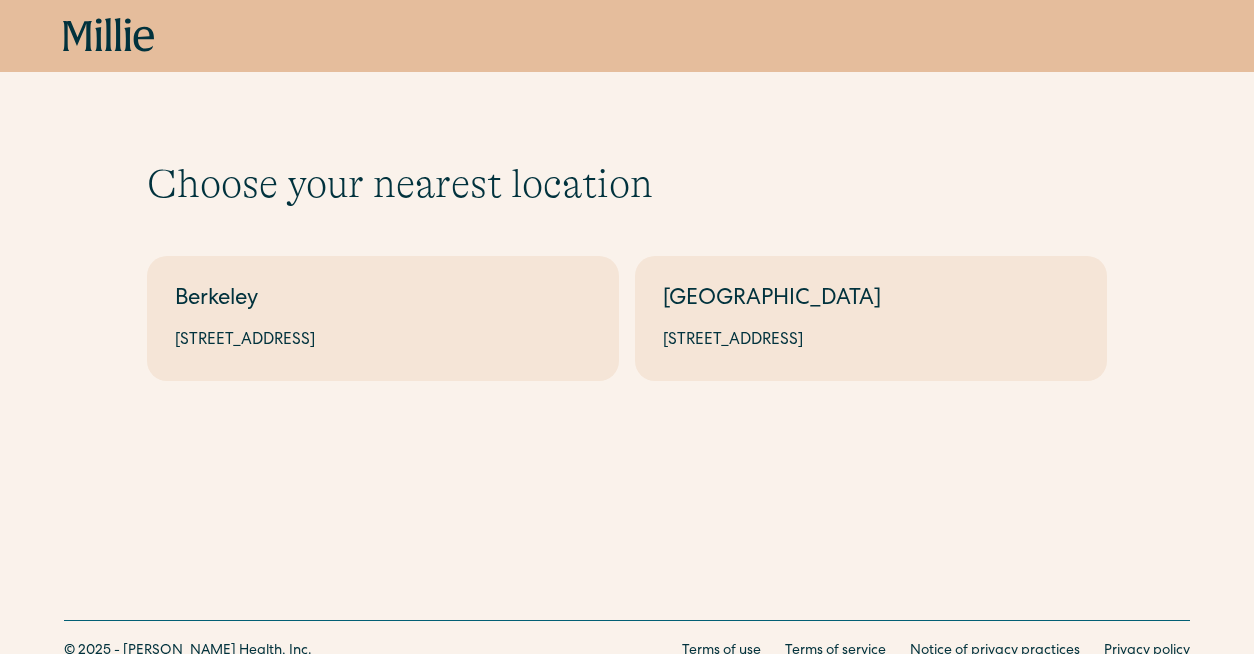 click on "[STREET_ADDRESS]" at bounding box center [871, 341] 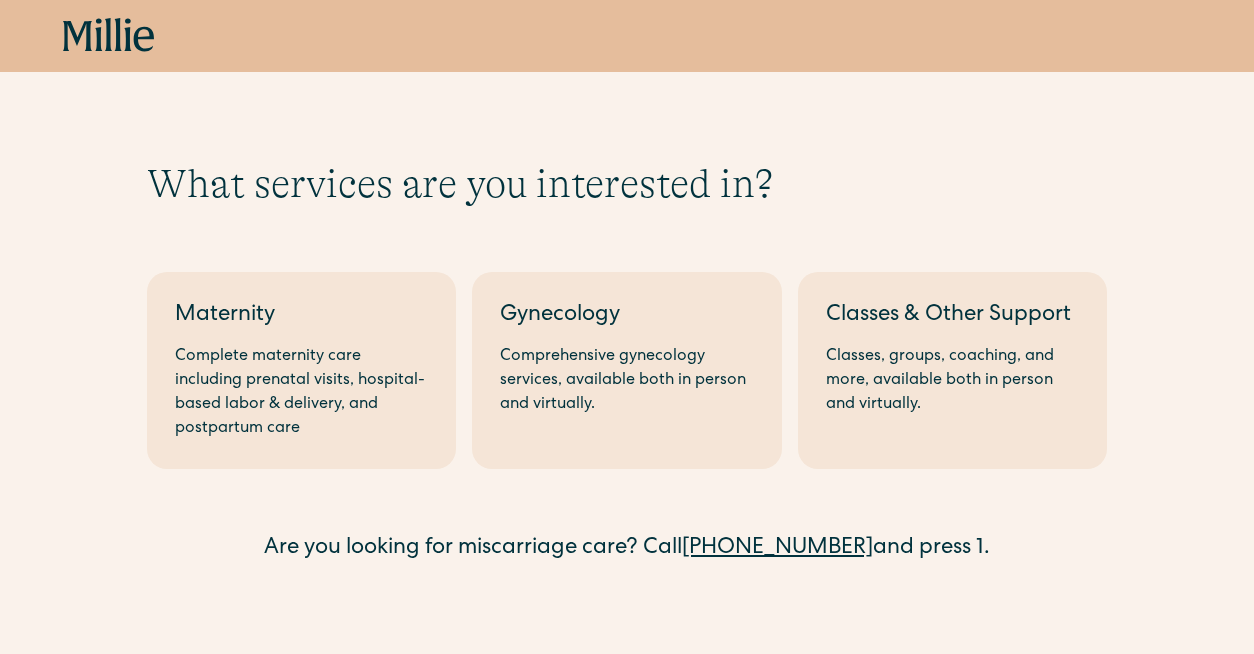 scroll, scrollTop: 0, scrollLeft: 0, axis: both 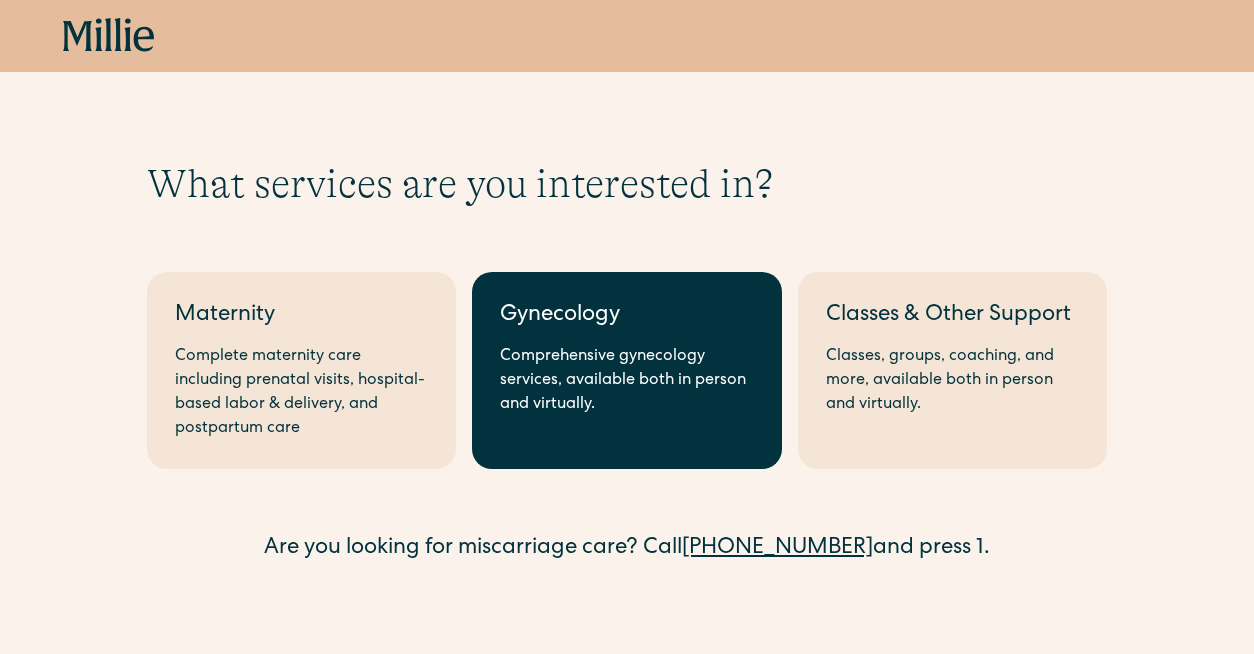 click on "Gynecology Comprehensive gynecology services, available both in person and virtually." at bounding box center [626, 370] 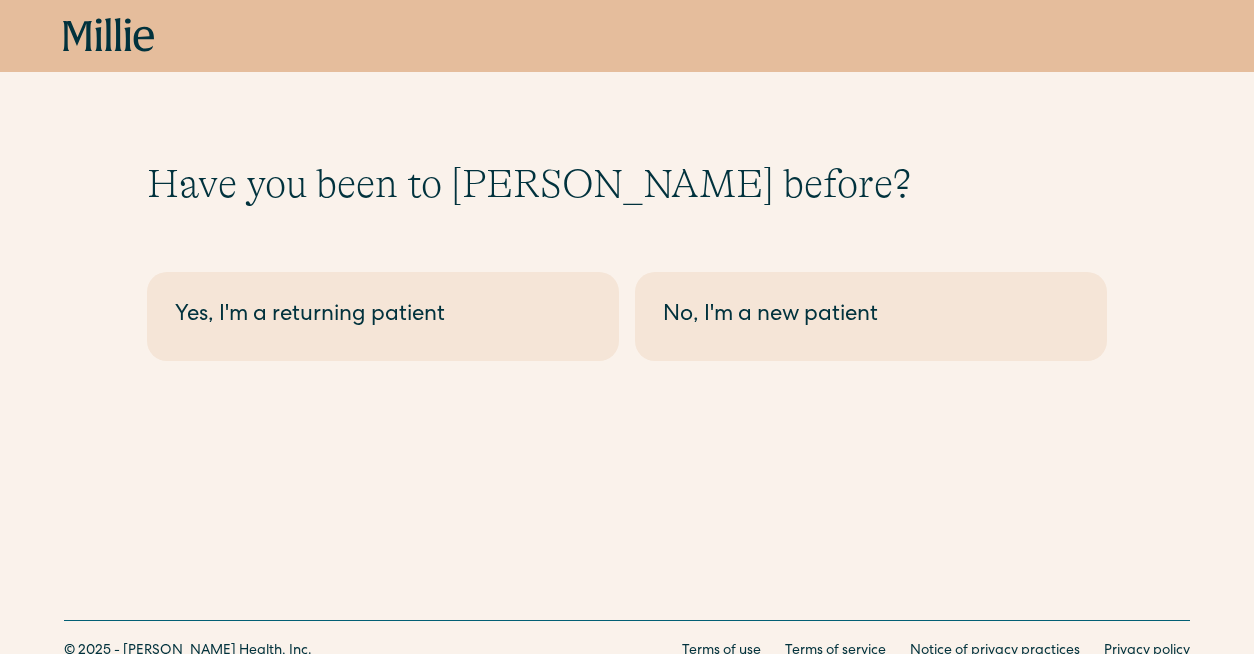scroll, scrollTop: 0, scrollLeft: 0, axis: both 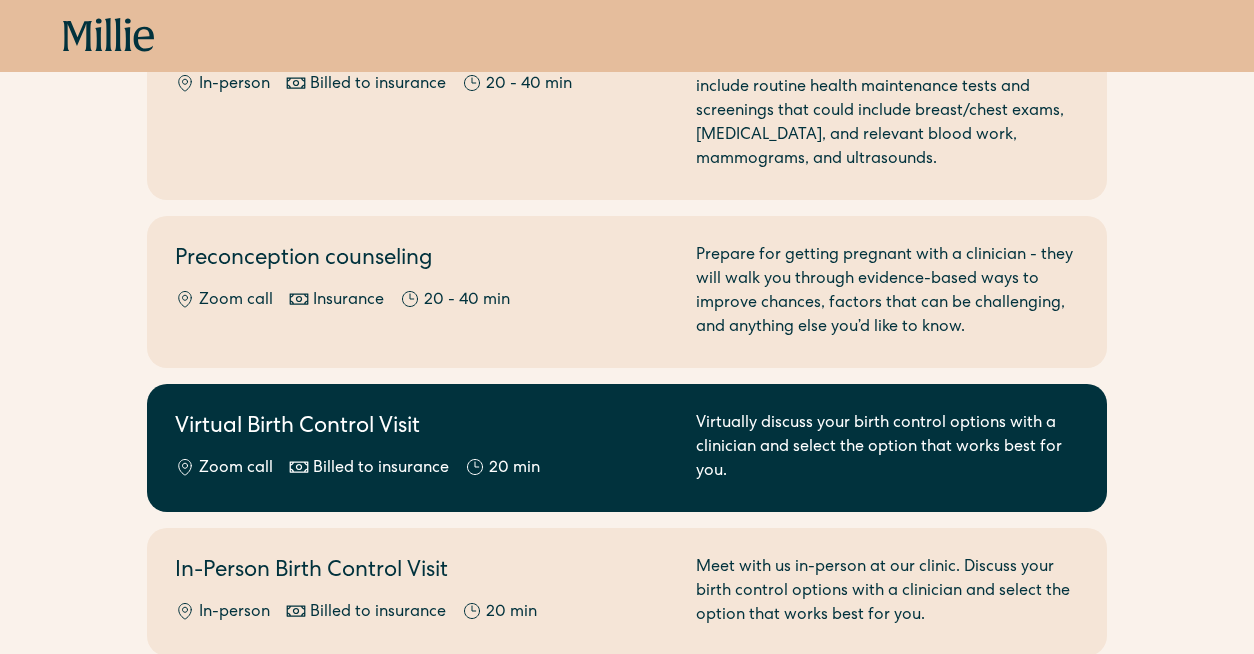 click on "20 min" at bounding box center [514, 469] 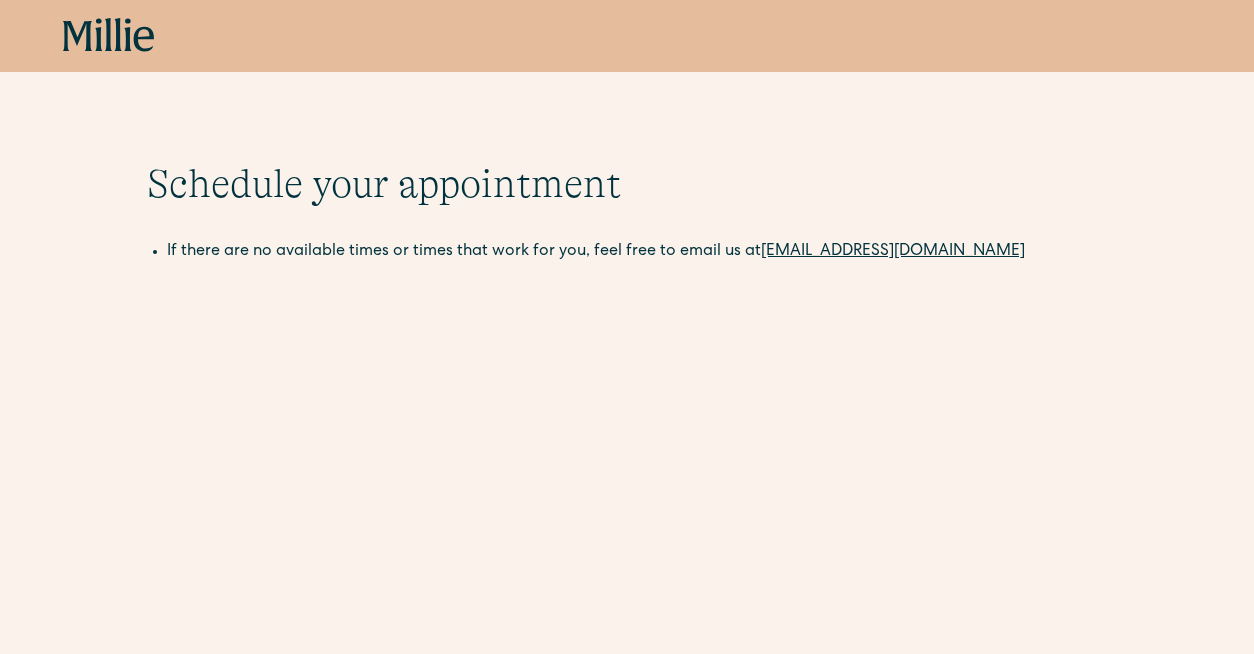 scroll, scrollTop: 0, scrollLeft: 0, axis: both 